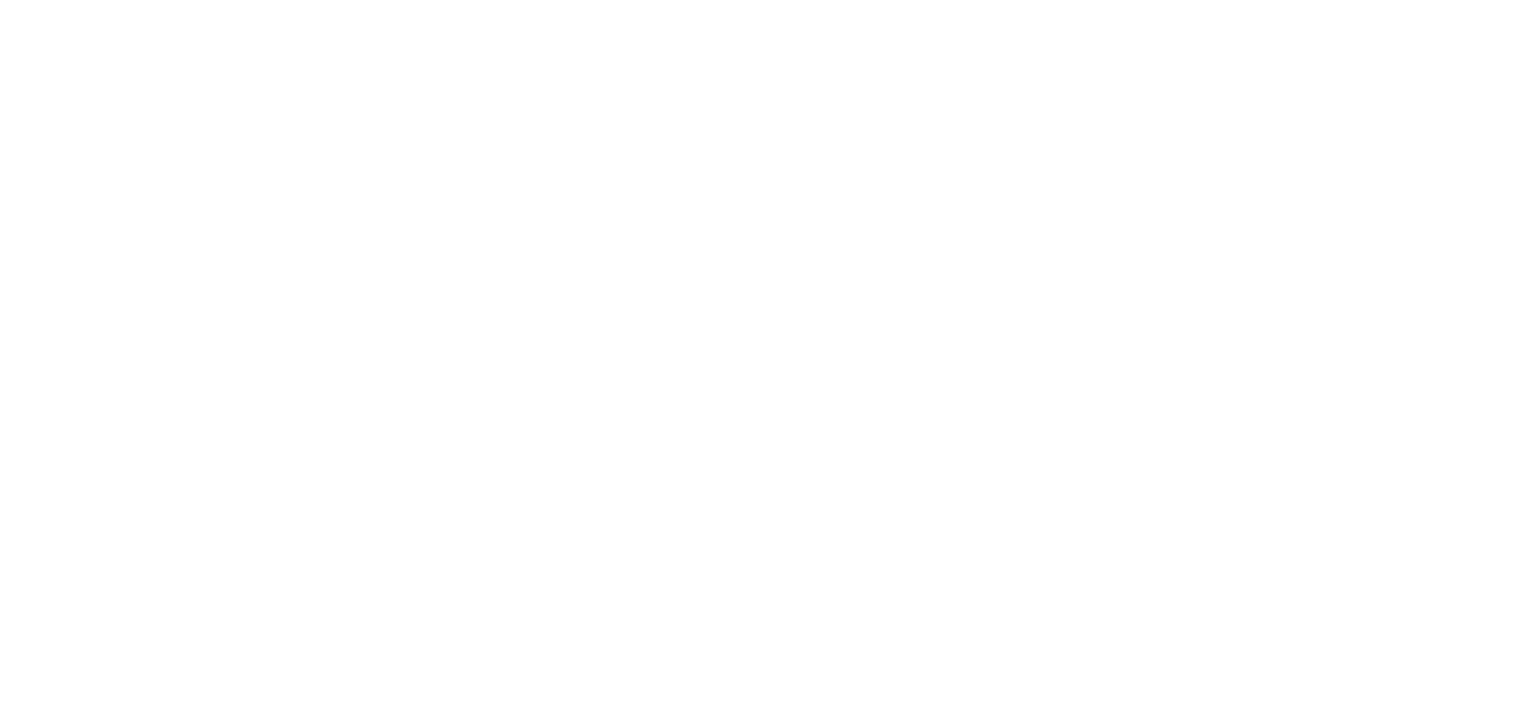 scroll, scrollTop: 0, scrollLeft: 0, axis: both 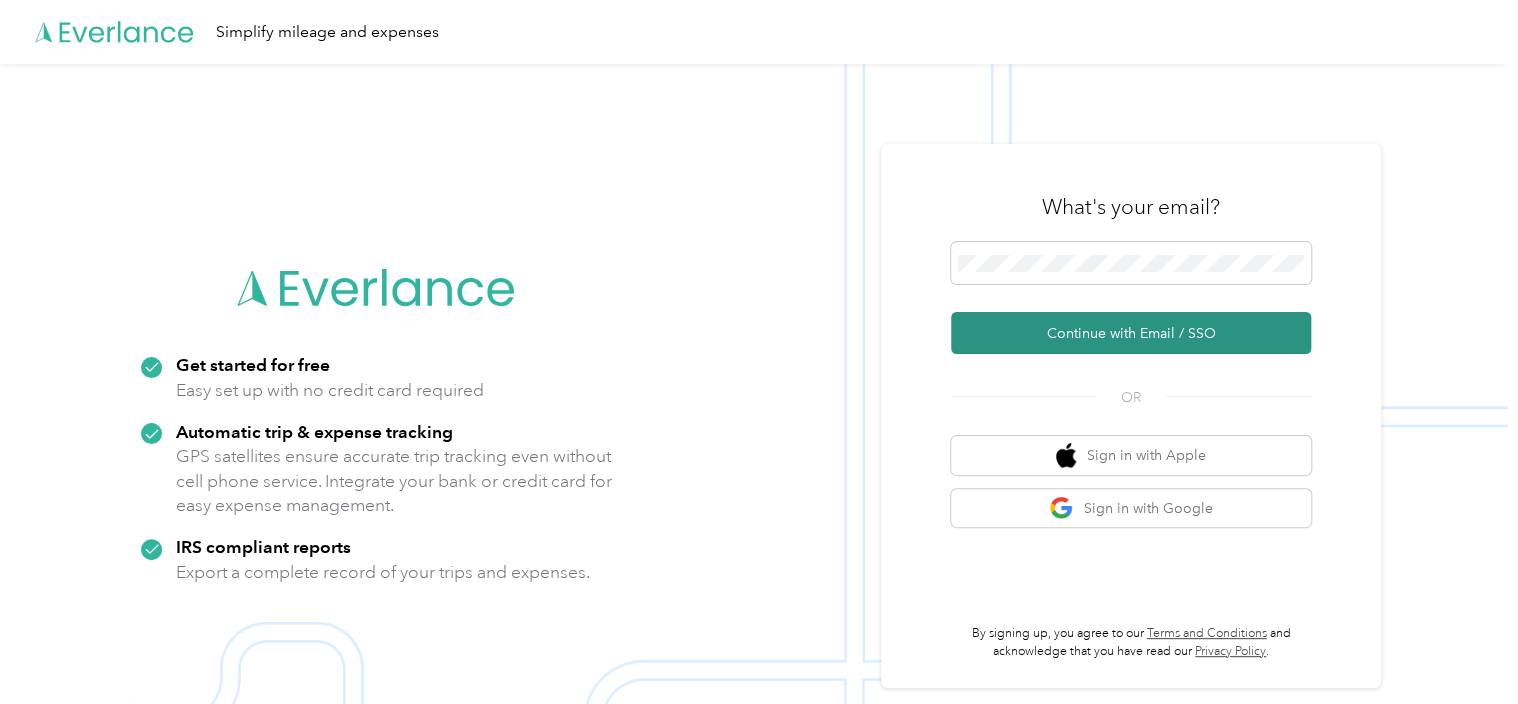 click on "Continue with Email / SSO" at bounding box center (1131, 333) 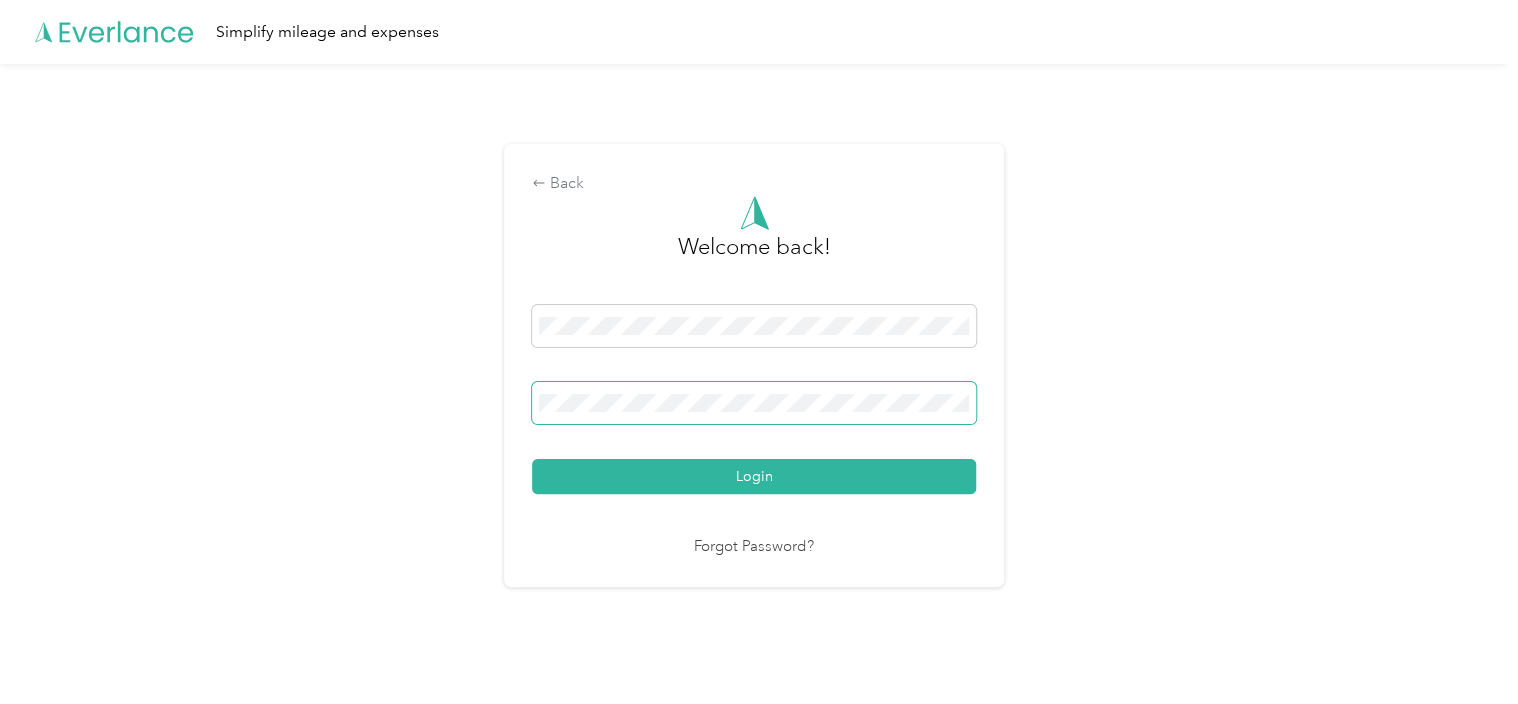 click at bounding box center [754, 403] 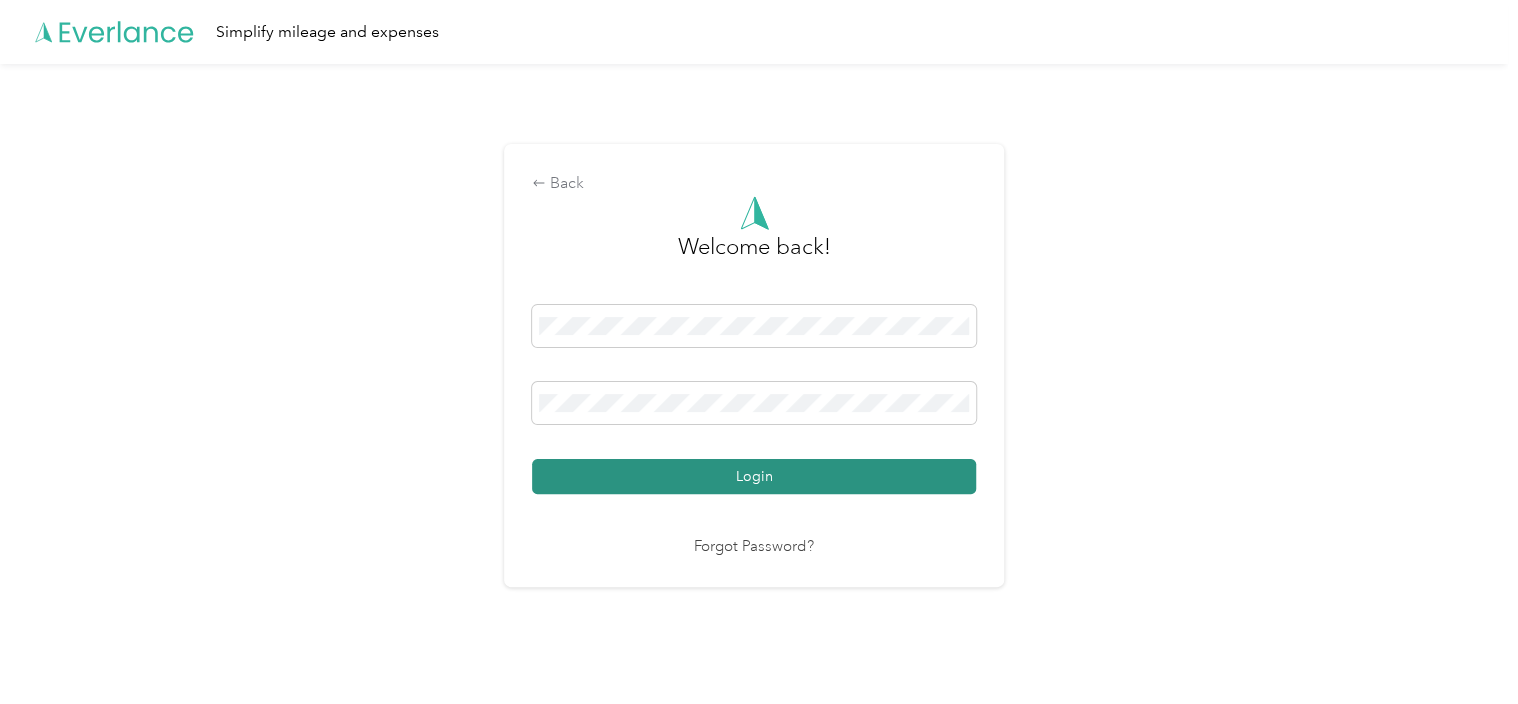 click on "Login" at bounding box center (754, 476) 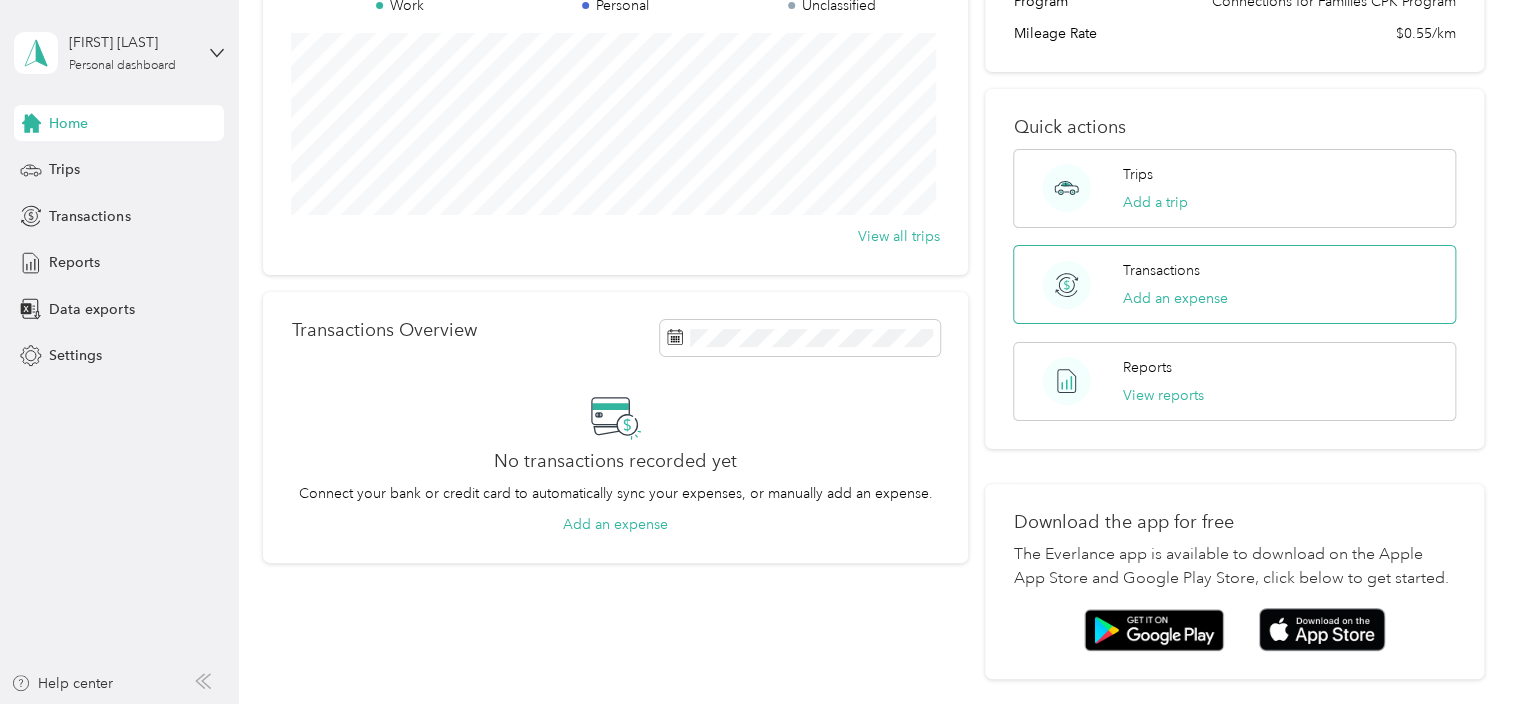 scroll, scrollTop: 228, scrollLeft: 0, axis: vertical 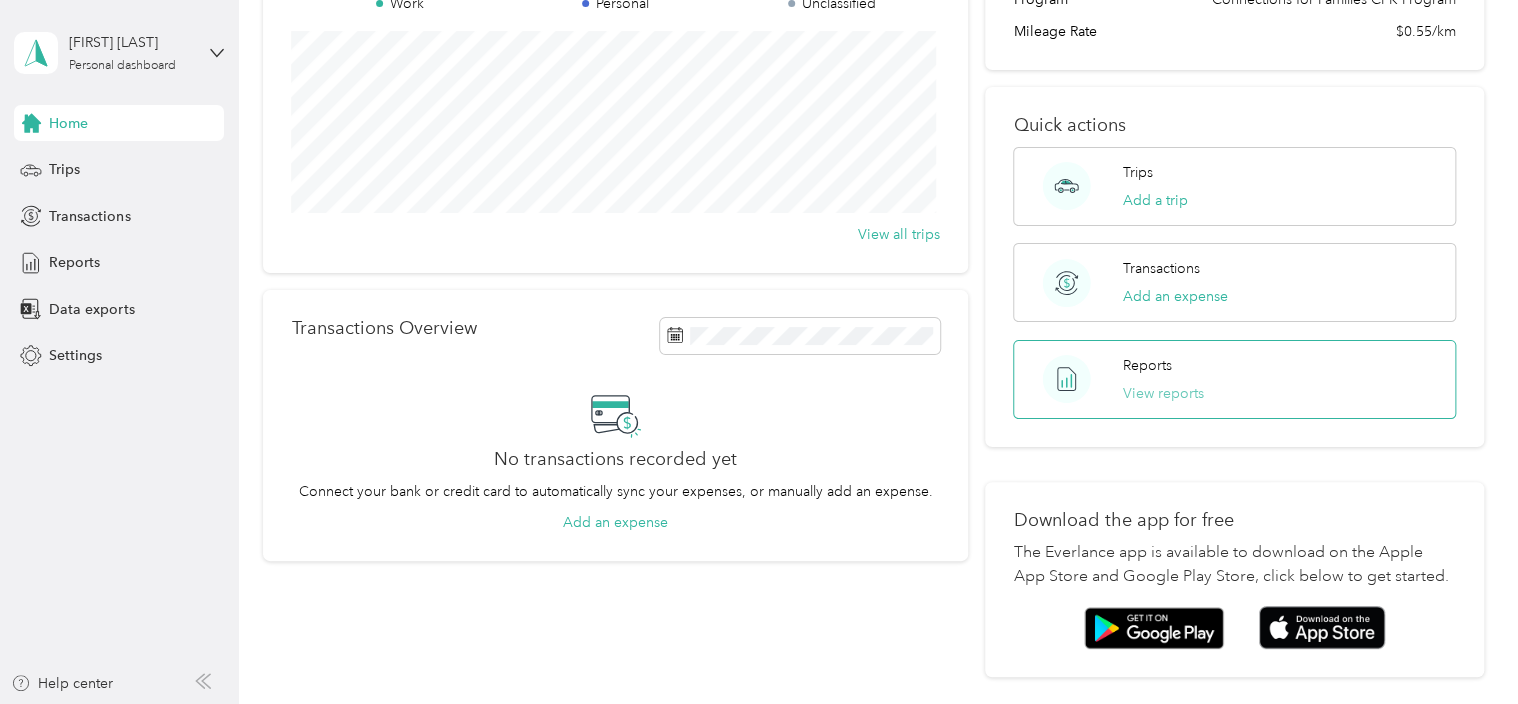click on "View reports" at bounding box center (1163, 393) 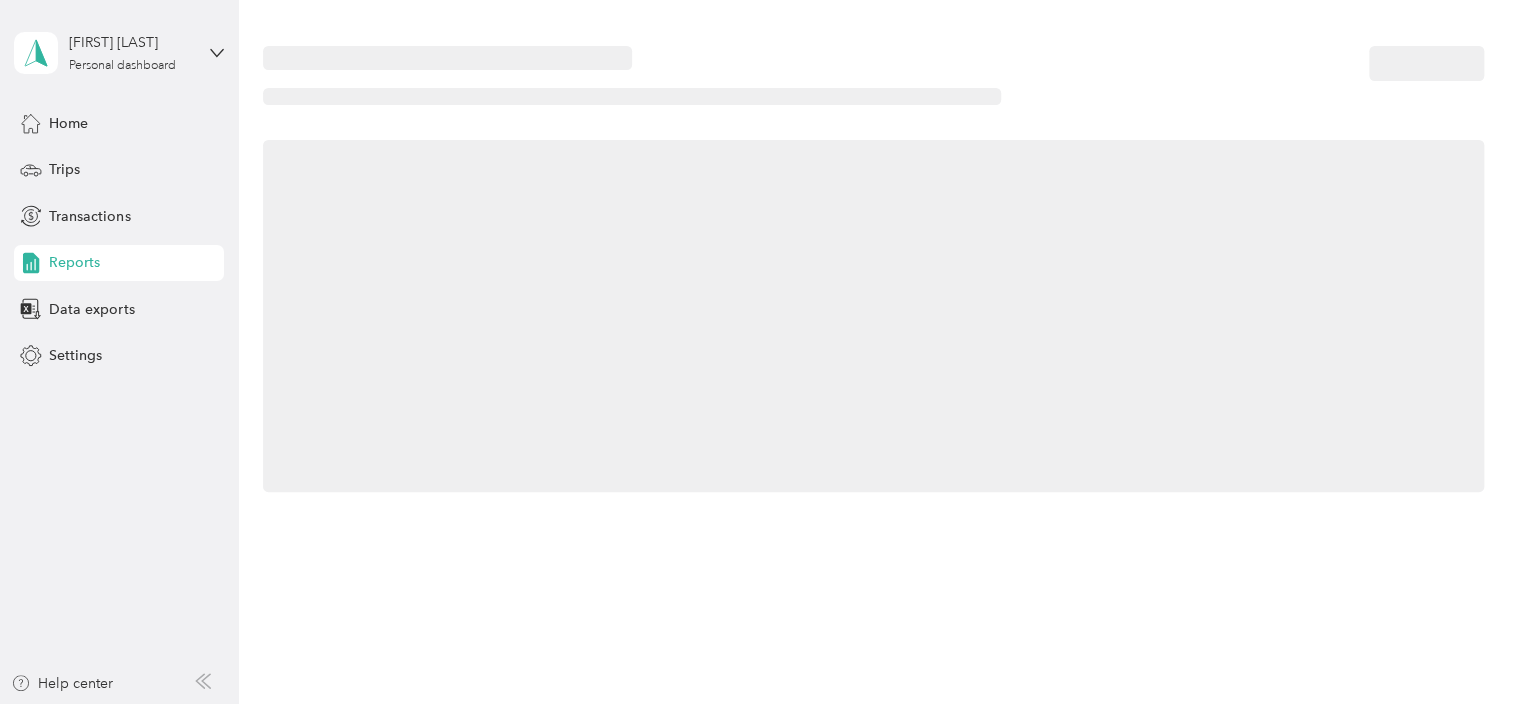 scroll, scrollTop: 0, scrollLeft: 0, axis: both 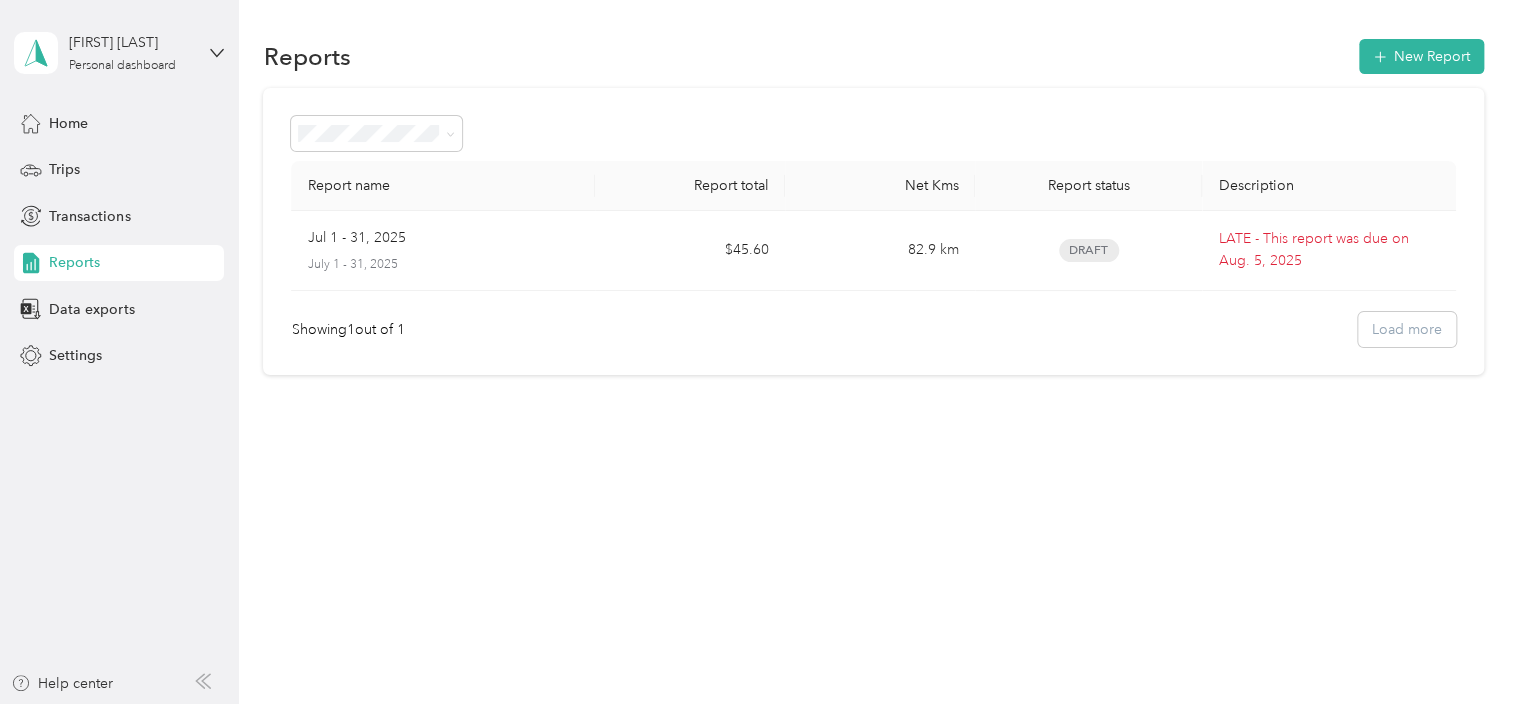 click on "Reports" at bounding box center [119, 263] 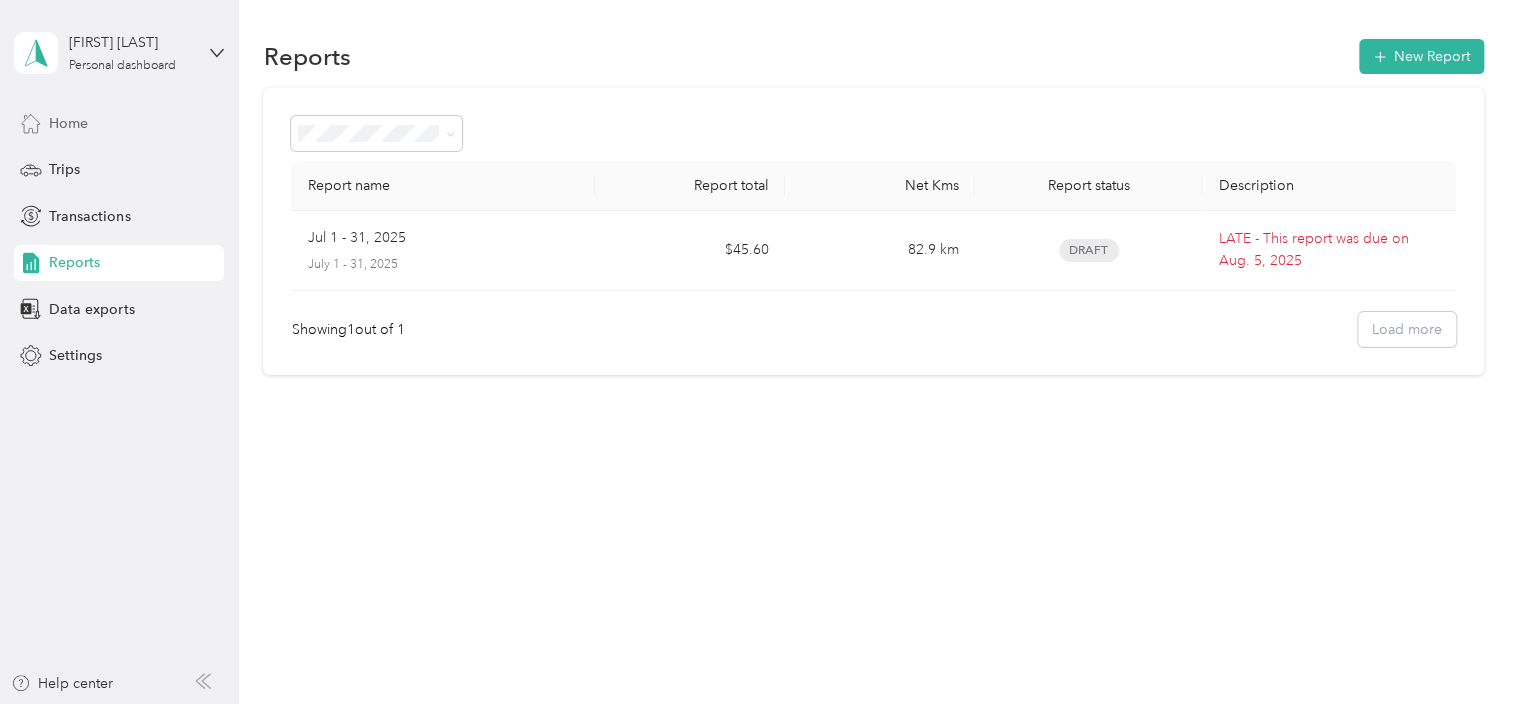 click on "Home" at bounding box center (68, 123) 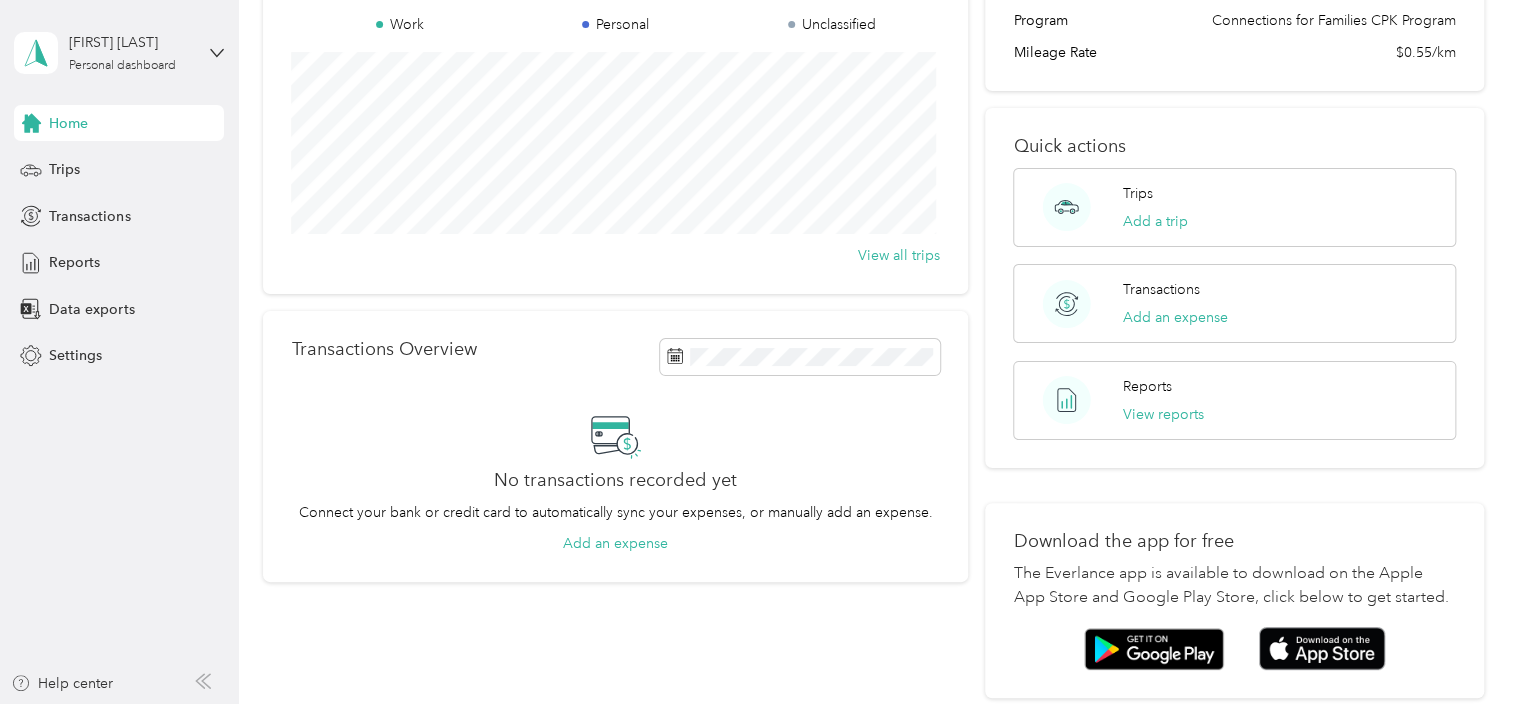 scroll, scrollTop: 200, scrollLeft: 0, axis: vertical 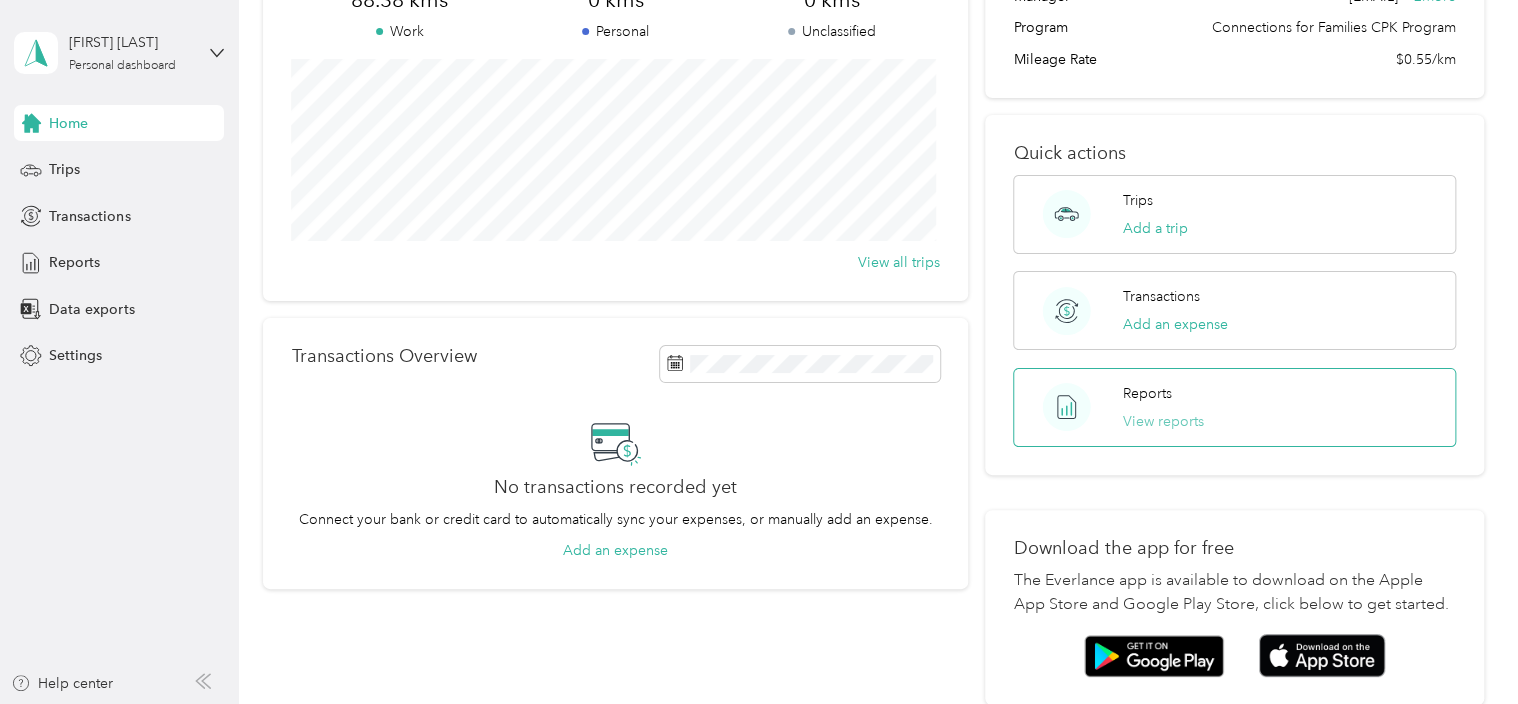 click on "View reports" at bounding box center (1163, 421) 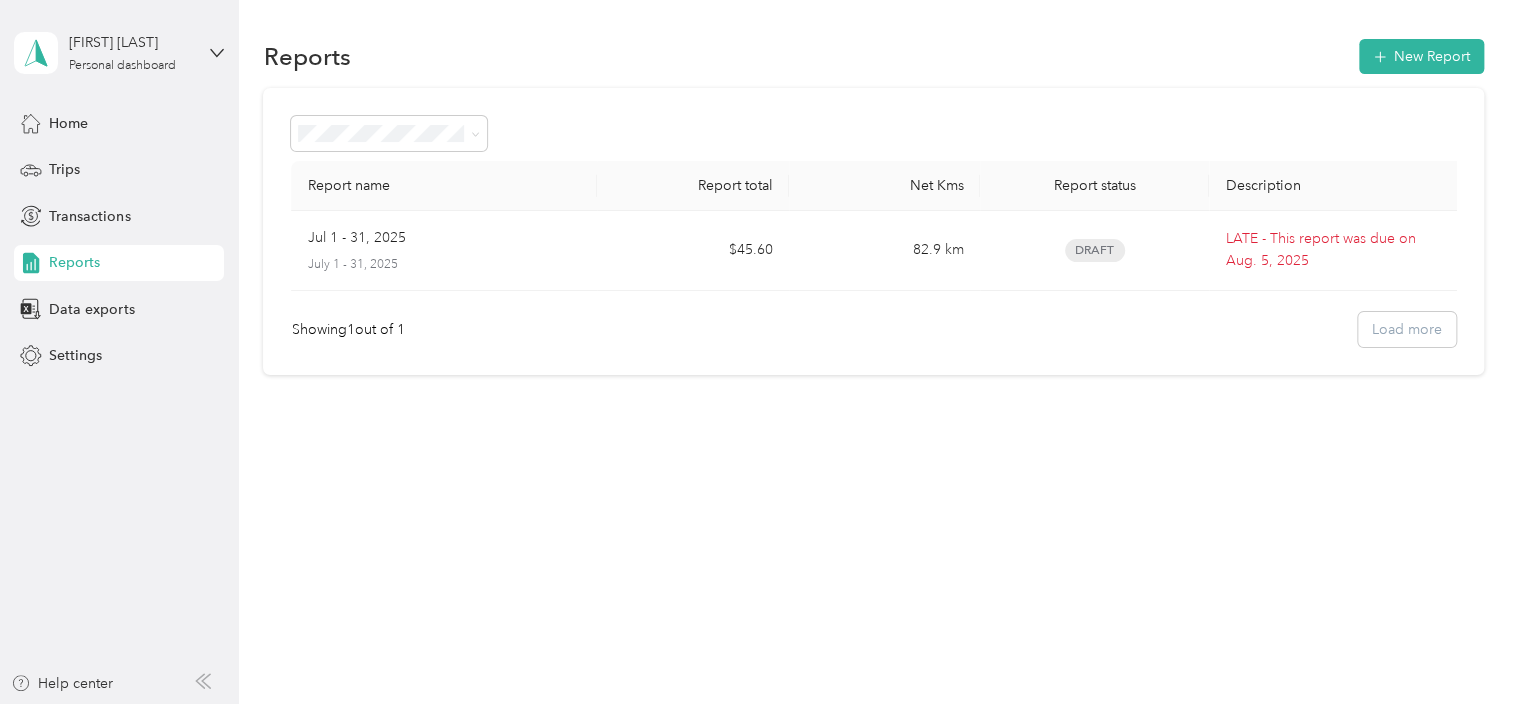 scroll, scrollTop: 0, scrollLeft: 0, axis: both 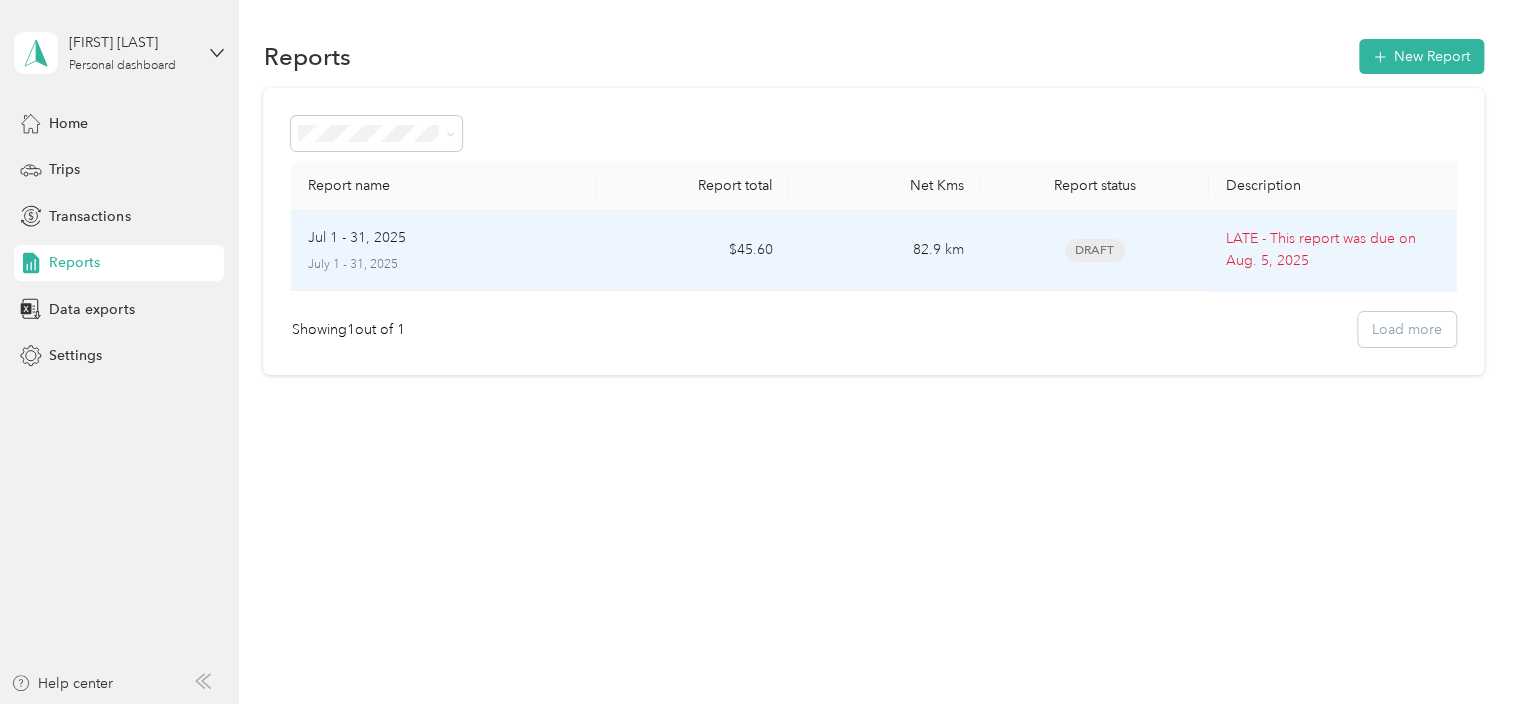 click on "Draft" at bounding box center [1095, 250] 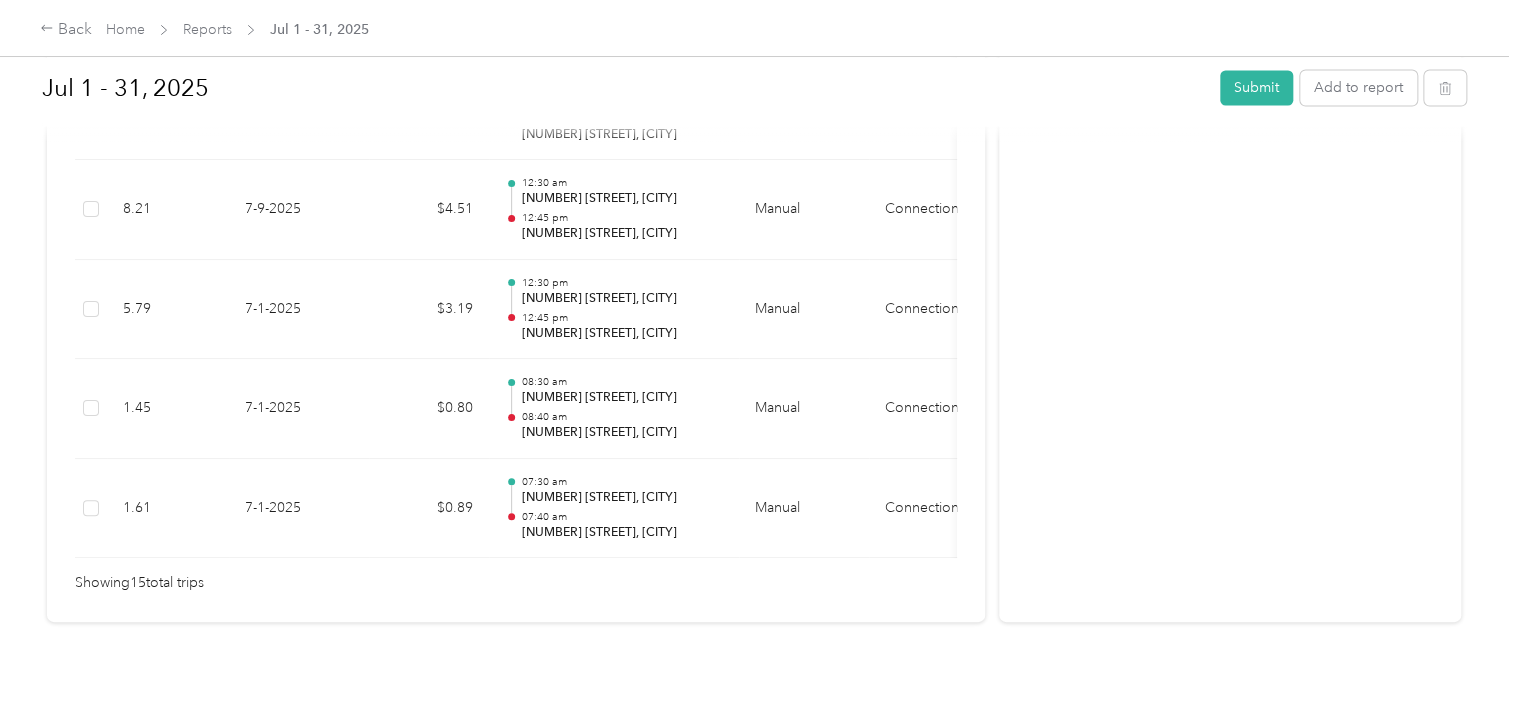 scroll, scrollTop: 1633, scrollLeft: 0, axis: vertical 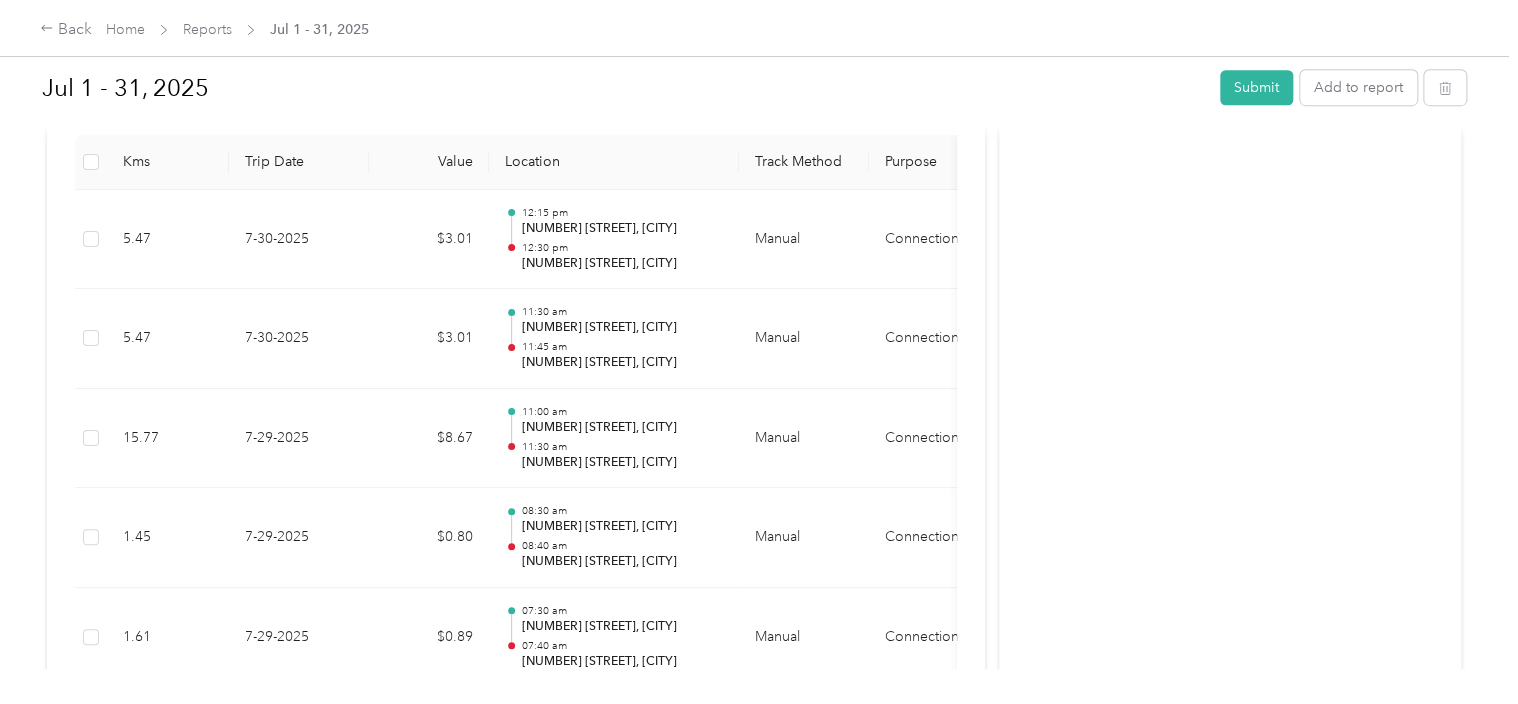drag, startPoint x: 1110, startPoint y: 369, endPoint x: 1332, endPoint y: 482, distance: 249.1044 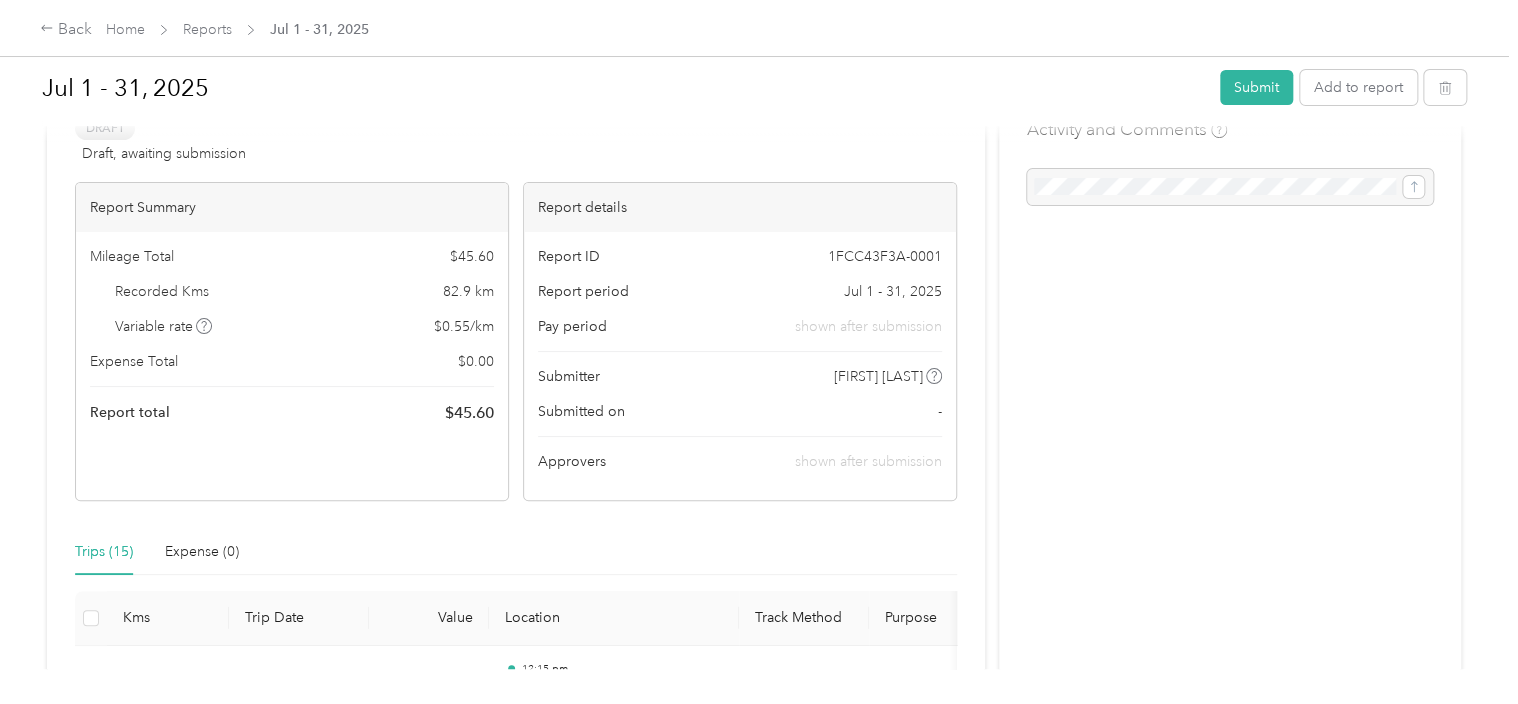 scroll, scrollTop: 0, scrollLeft: 0, axis: both 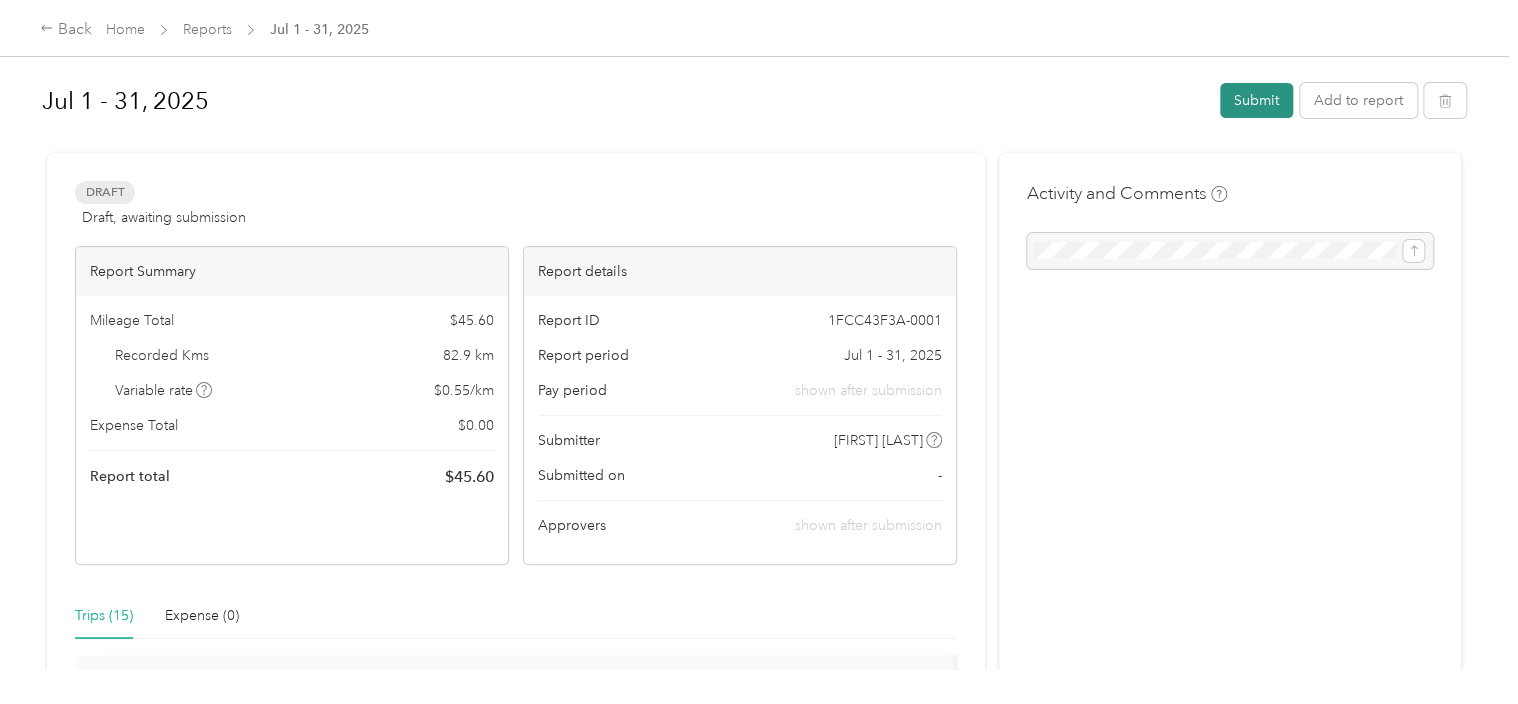 click on "Submit" at bounding box center (1256, 100) 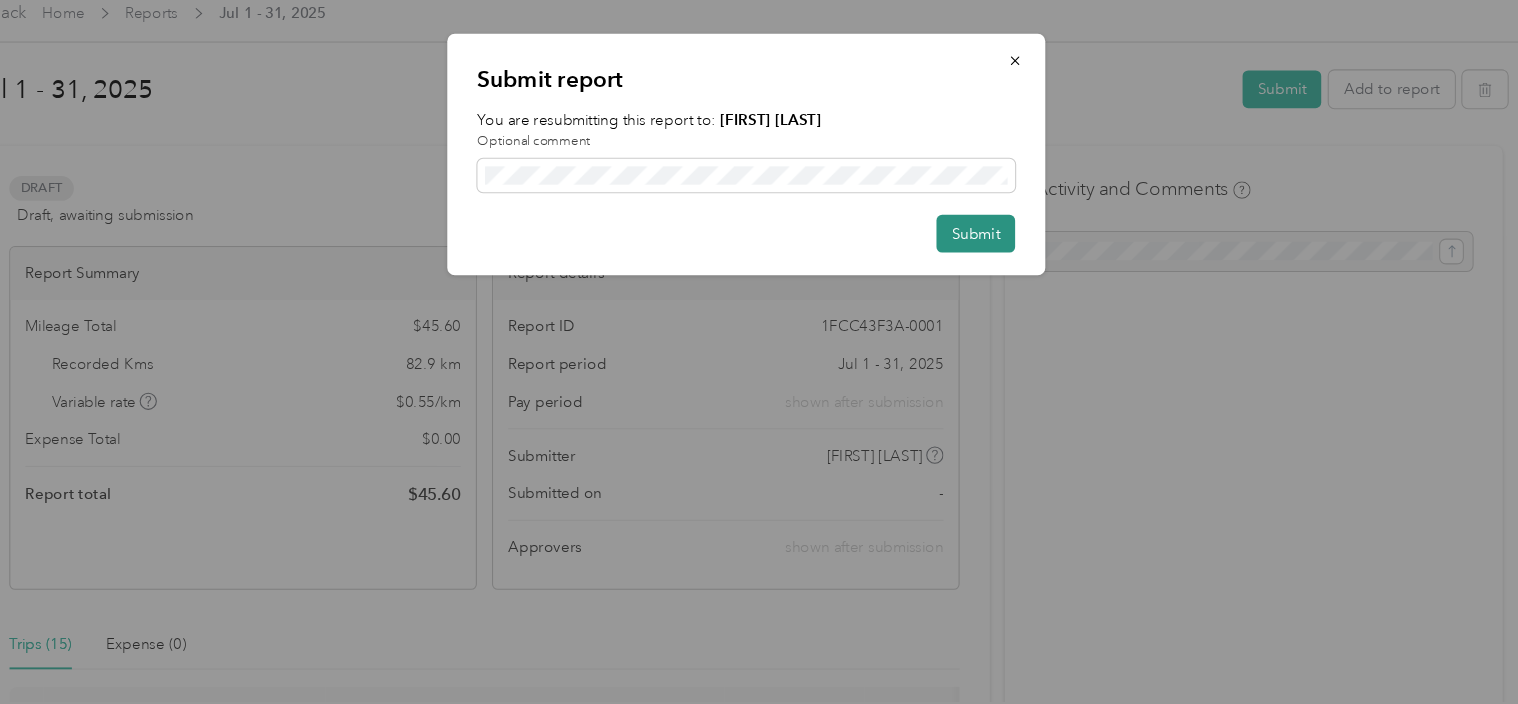 click on "Submit" at bounding box center [972, 234] 